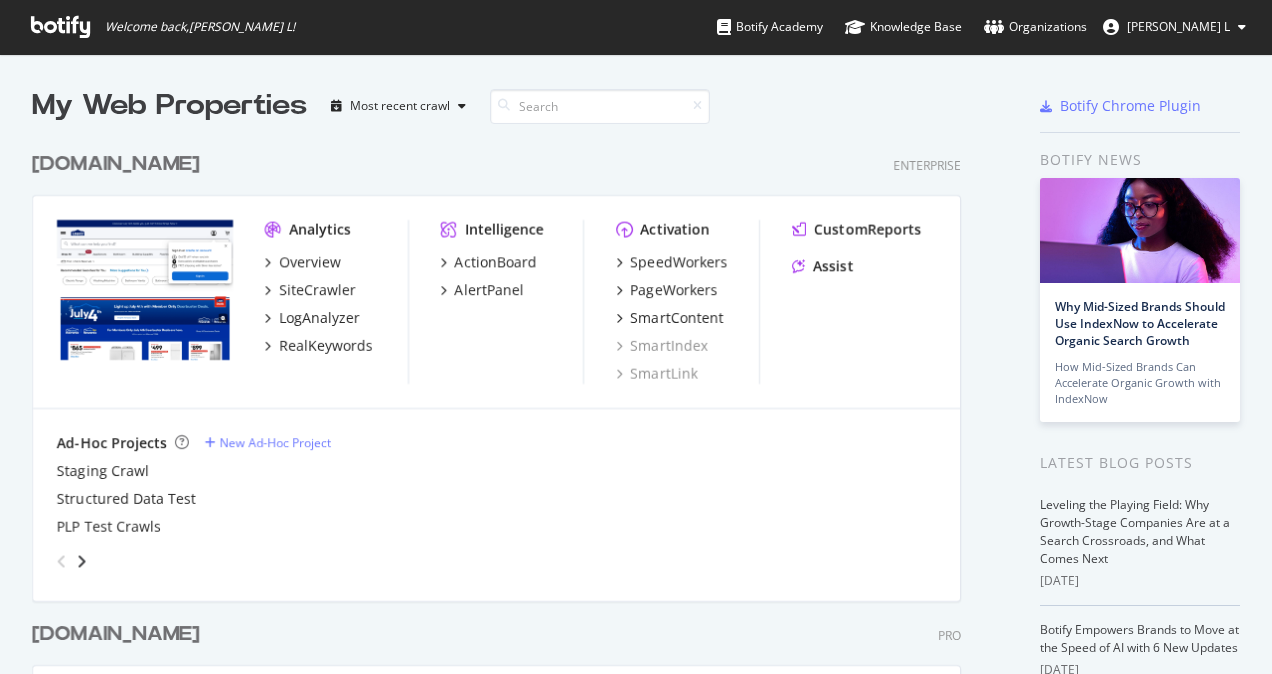 scroll, scrollTop: 0, scrollLeft: 0, axis: both 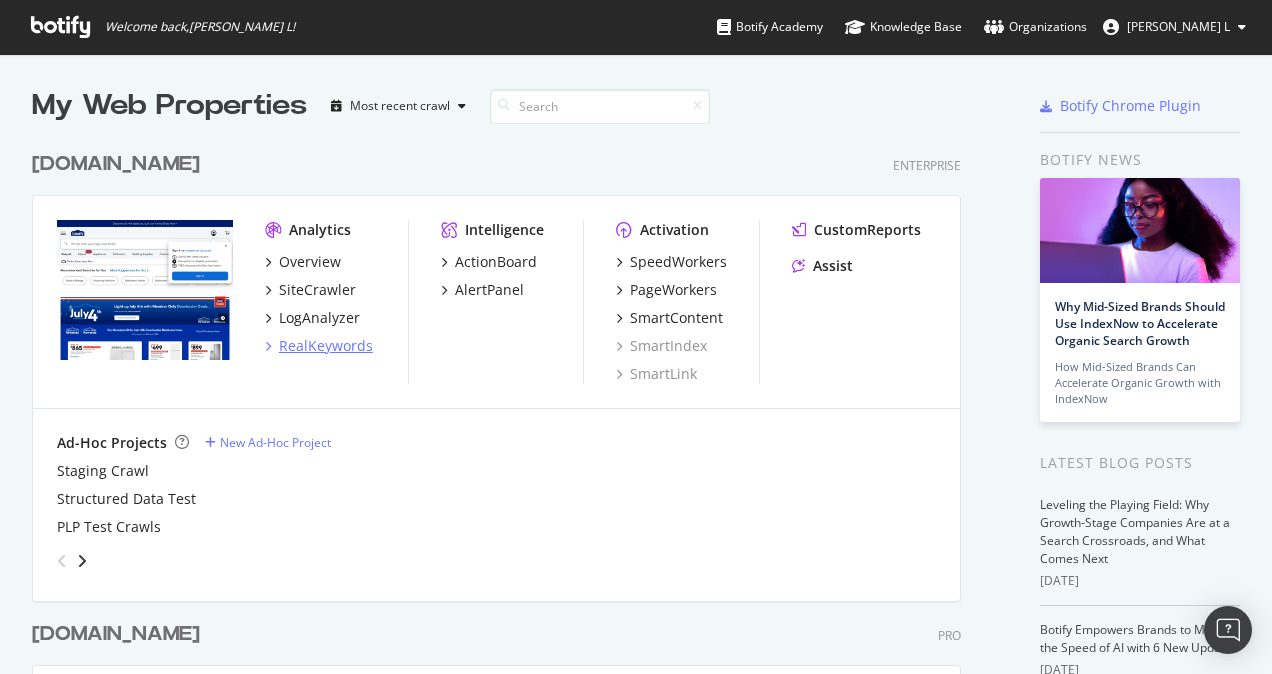 click on "RealKeywords" at bounding box center [326, 346] 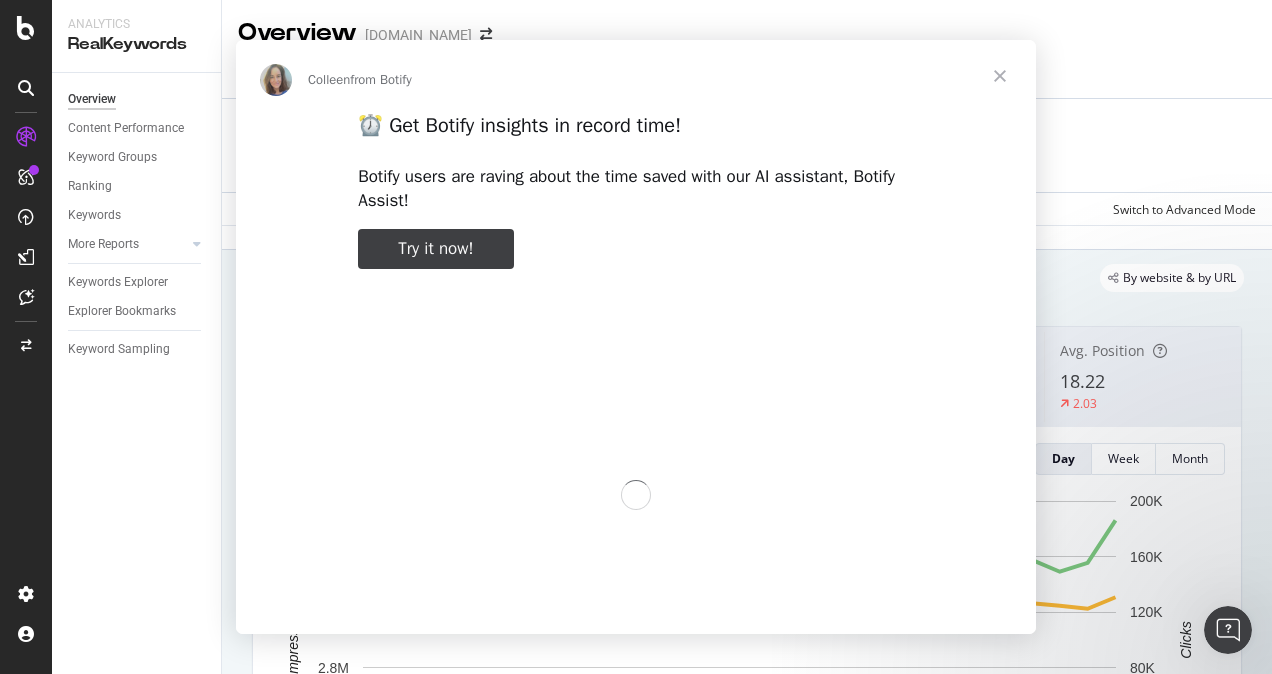 scroll, scrollTop: 0, scrollLeft: 0, axis: both 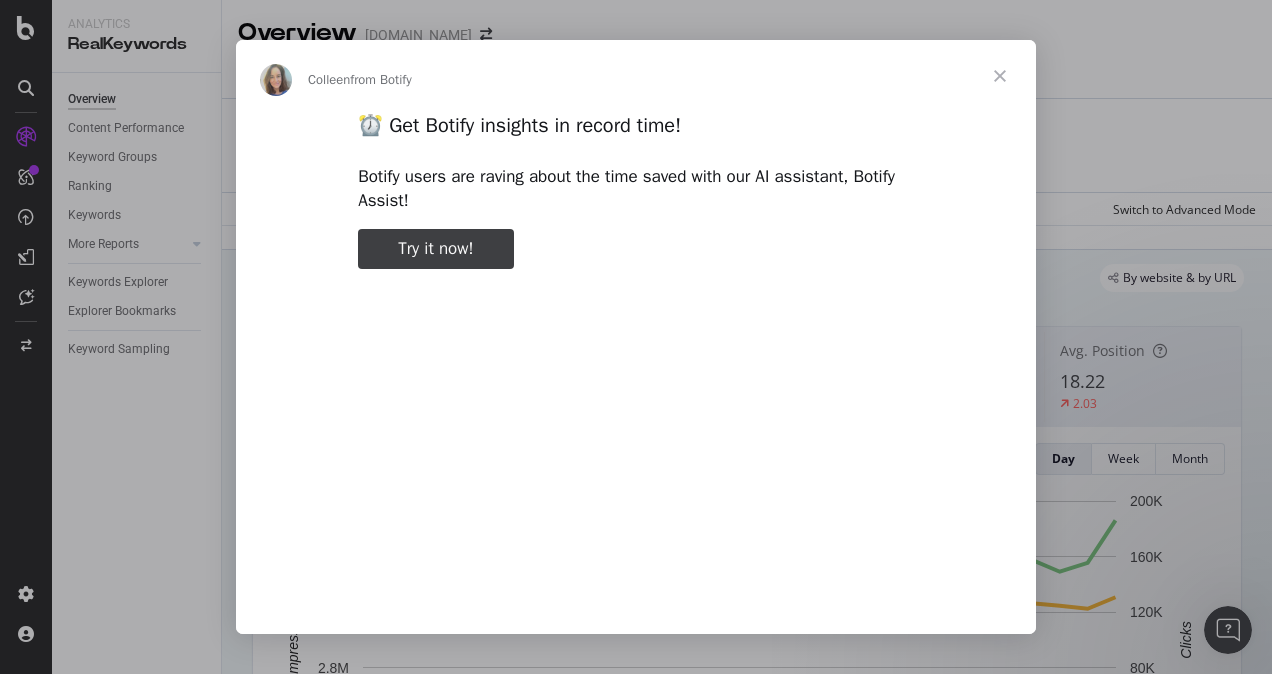 click at bounding box center (1000, 76) 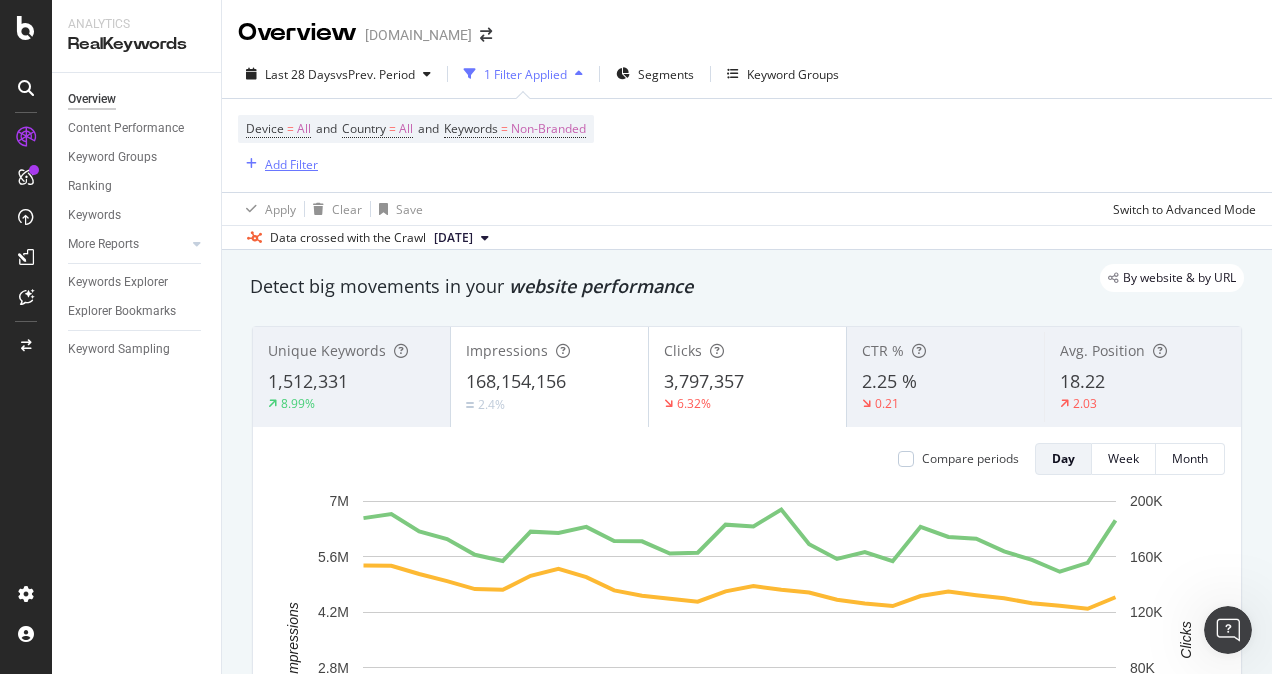 click on "Add Filter" at bounding box center [291, 164] 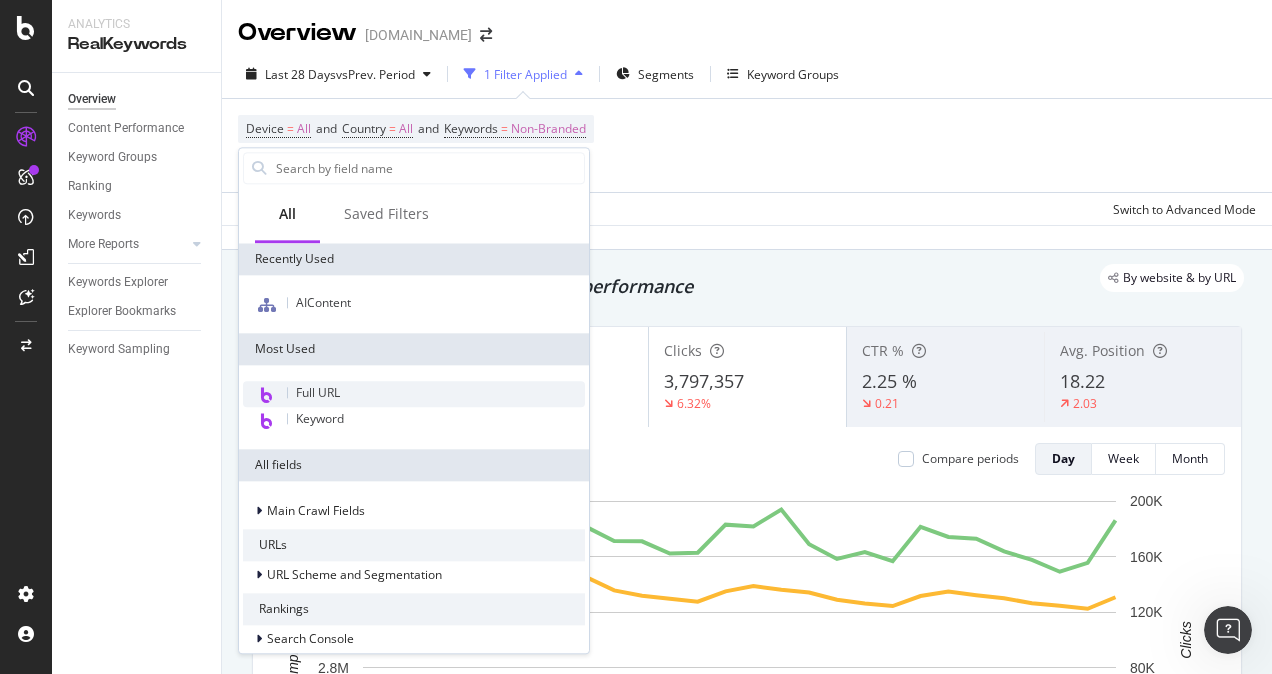 click on "Full URL" at bounding box center (318, 392) 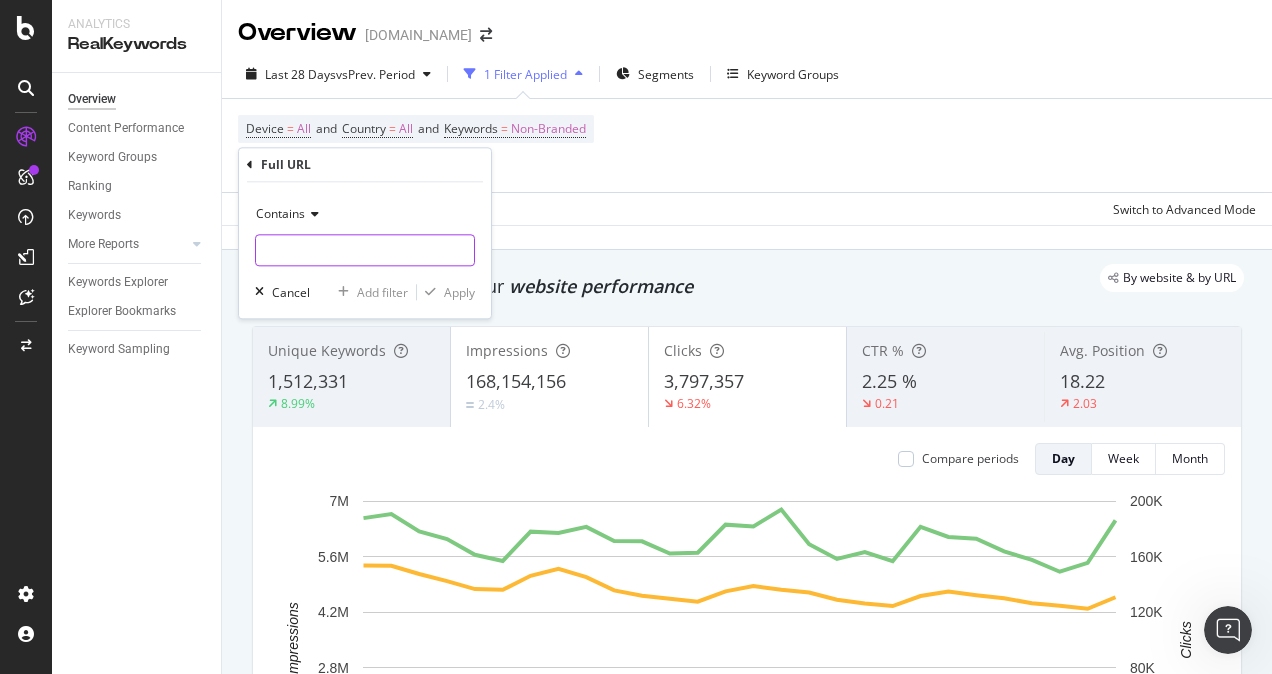 click at bounding box center (365, 250) 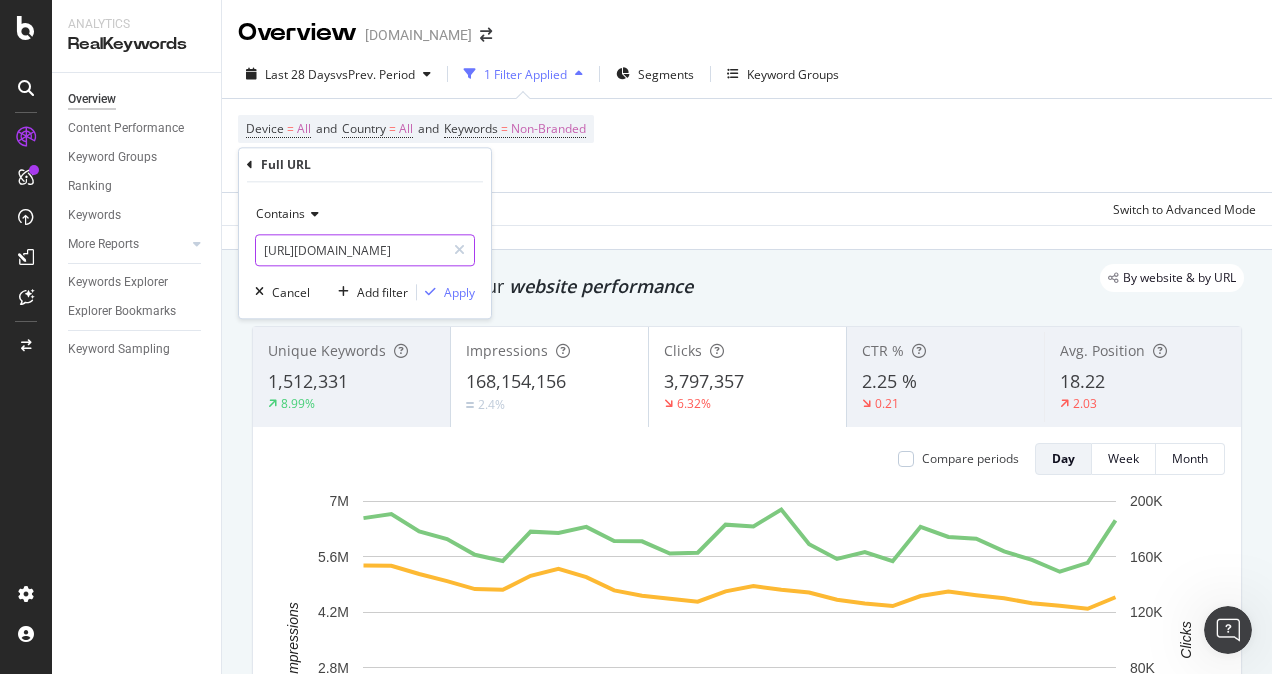 scroll, scrollTop: 0, scrollLeft: 535, axis: horizontal 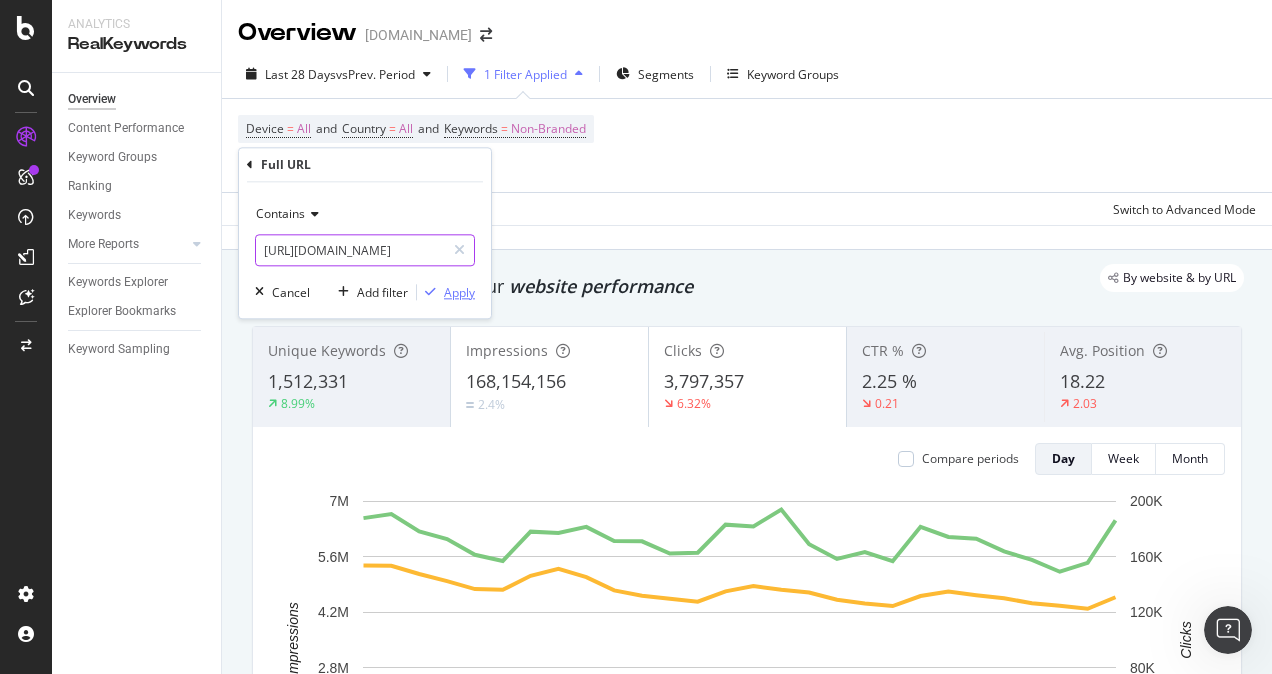 type on "[URL][DOMAIN_NAME]" 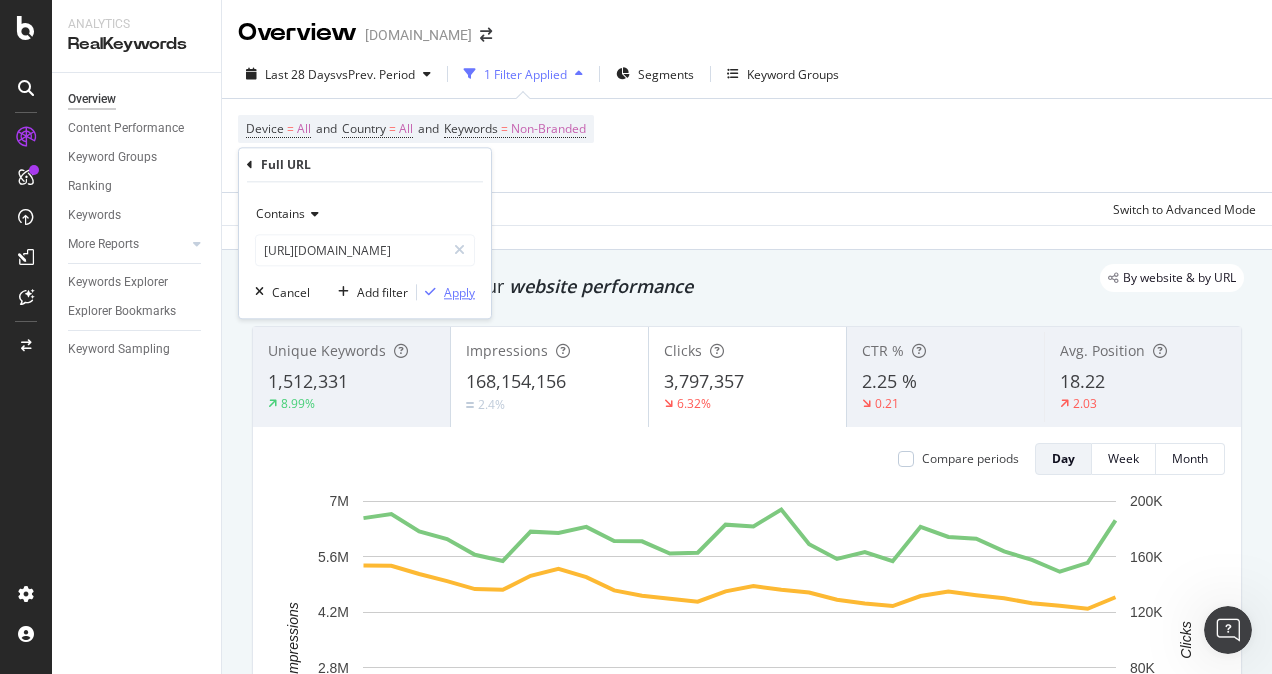 click on "Apply" at bounding box center [459, 292] 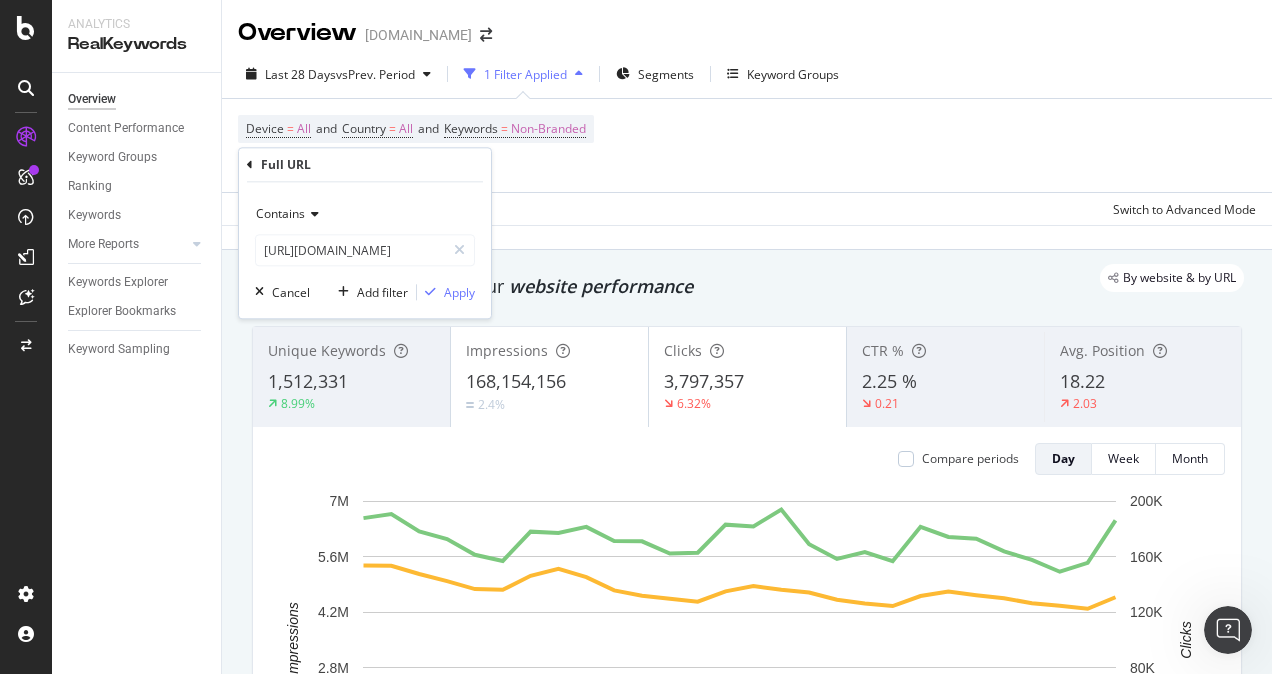 scroll, scrollTop: 0, scrollLeft: 0, axis: both 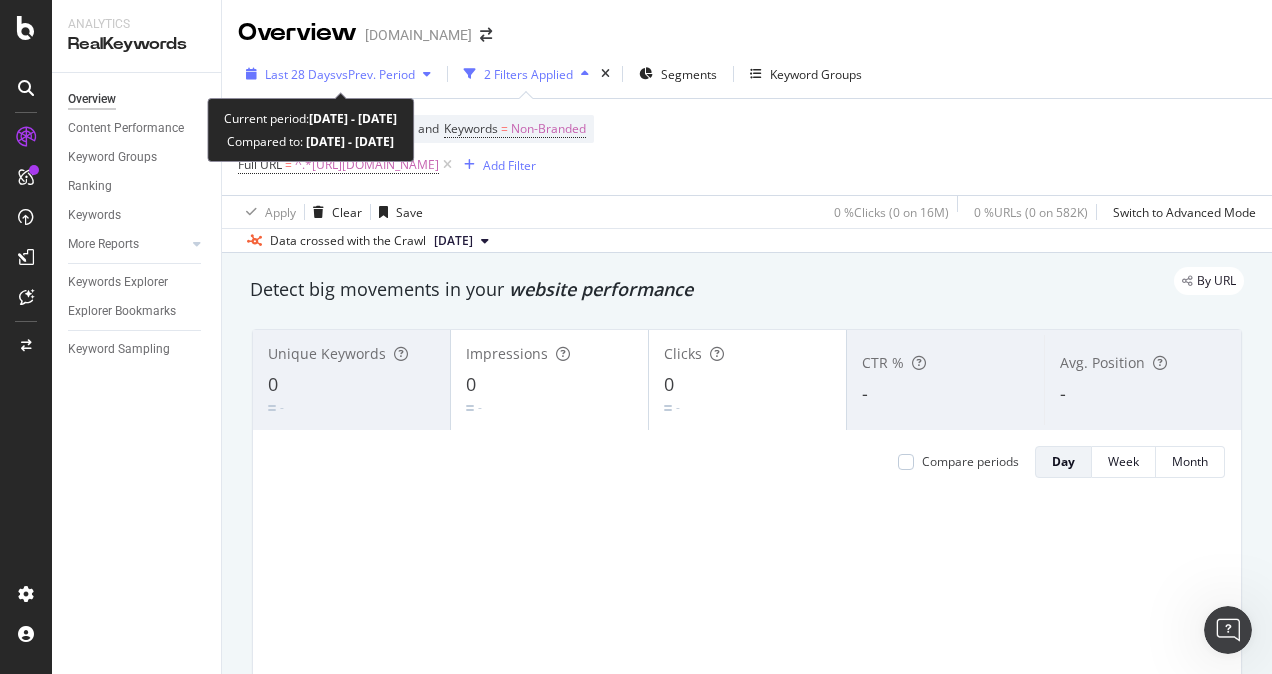 click on "vs  Prev. Period" at bounding box center [375, 74] 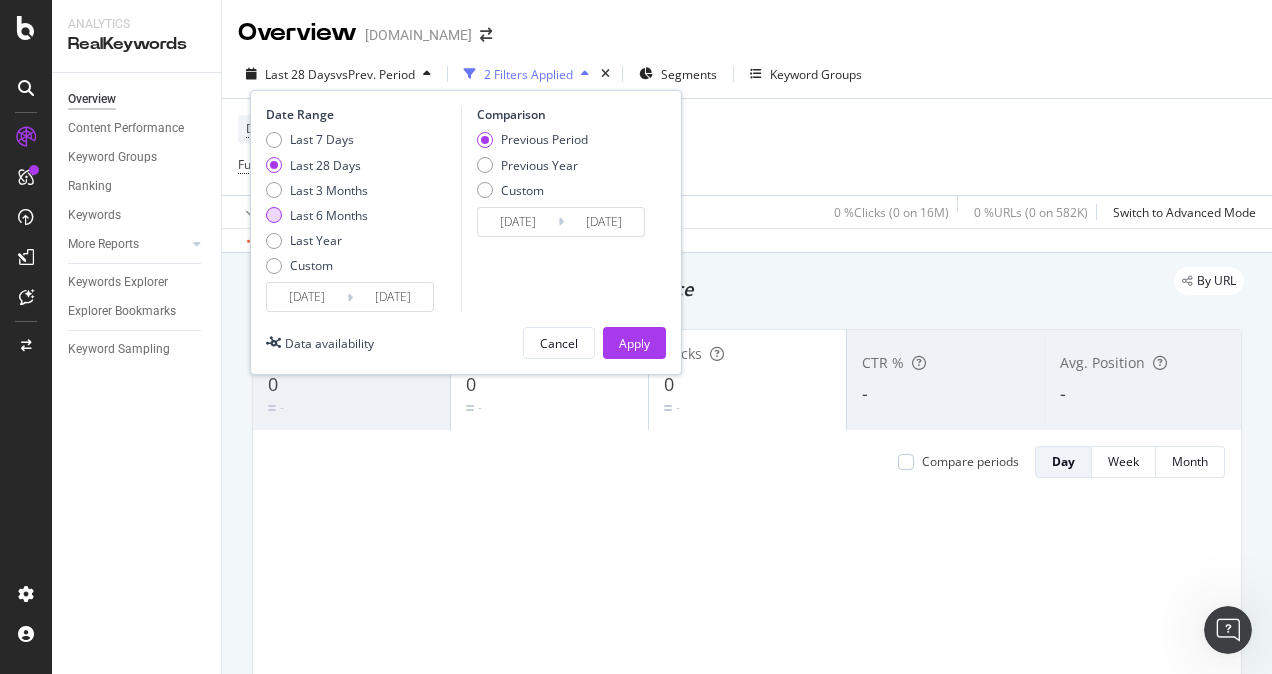 click on "Last 6 Months" at bounding box center (329, 215) 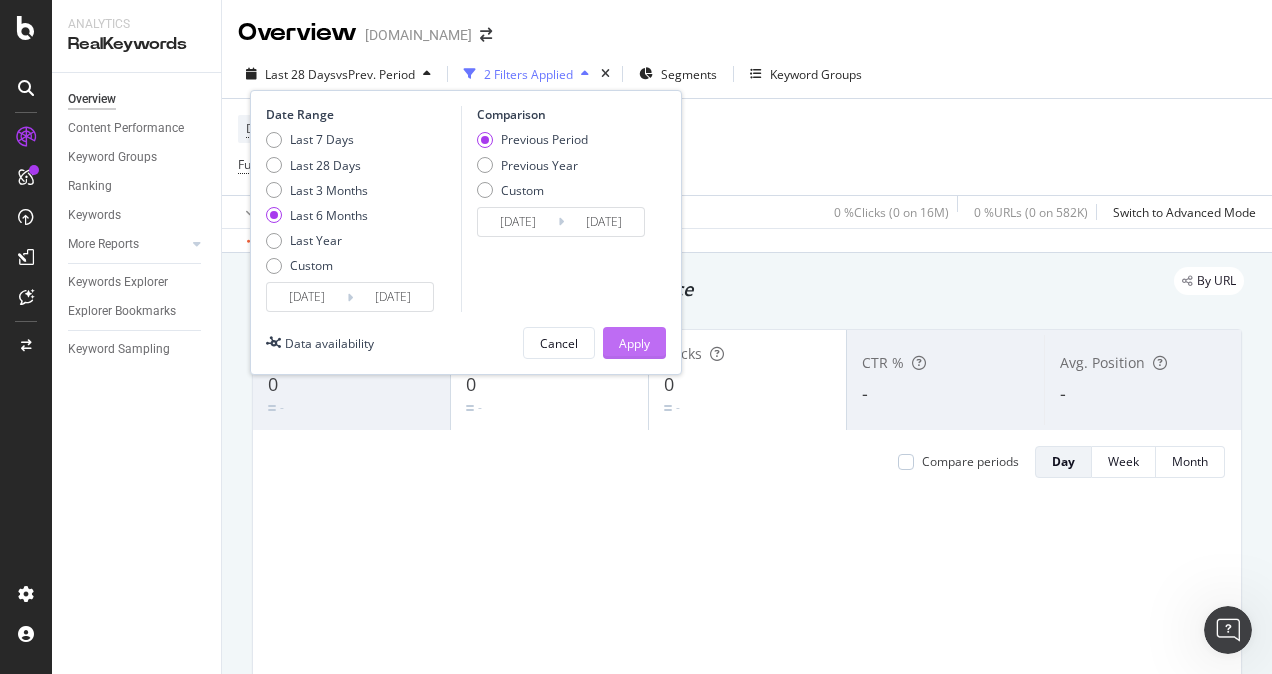 click on "Apply" at bounding box center (634, 343) 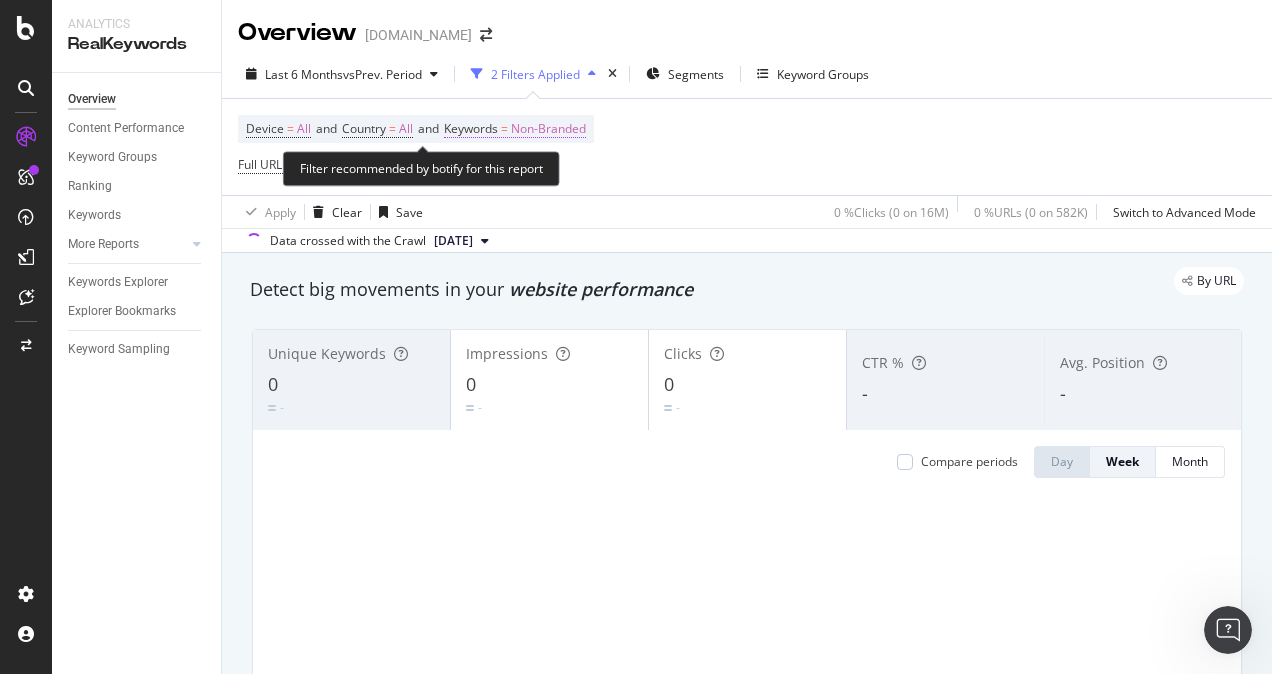 click on "Non-Branded" at bounding box center [548, 129] 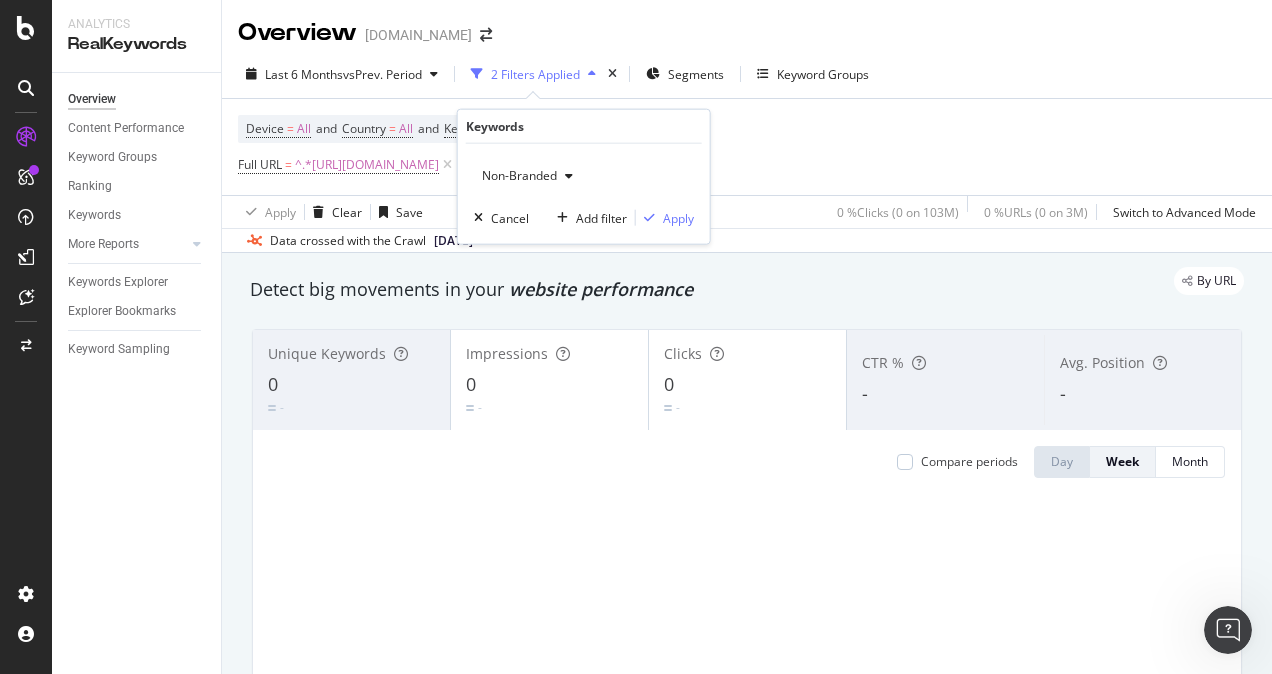 click at bounding box center (569, 176) 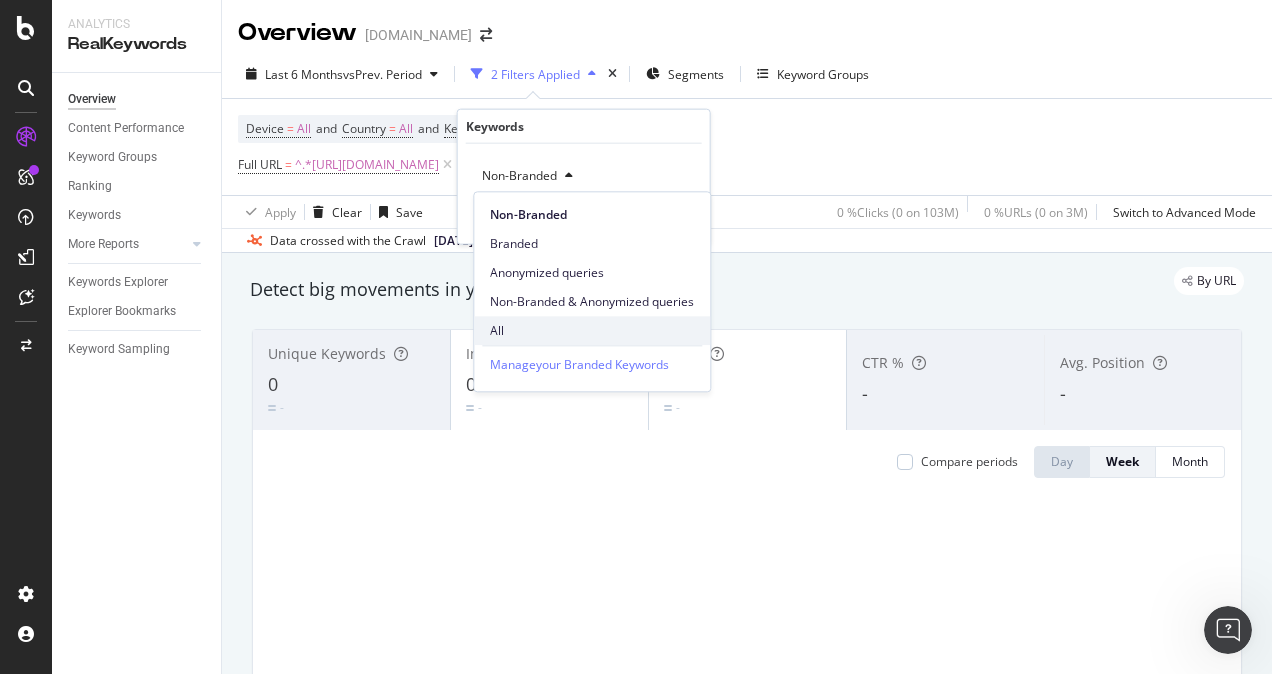 click on "All" at bounding box center [592, 331] 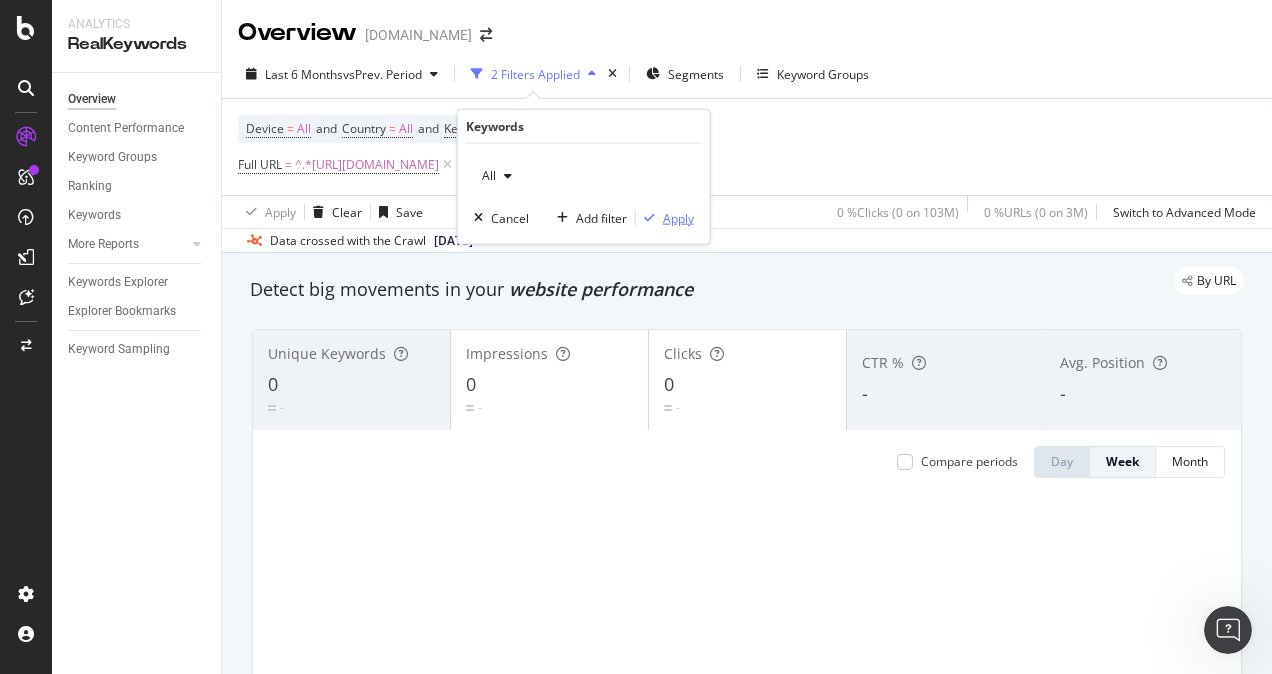 click on "Apply" at bounding box center (678, 217) 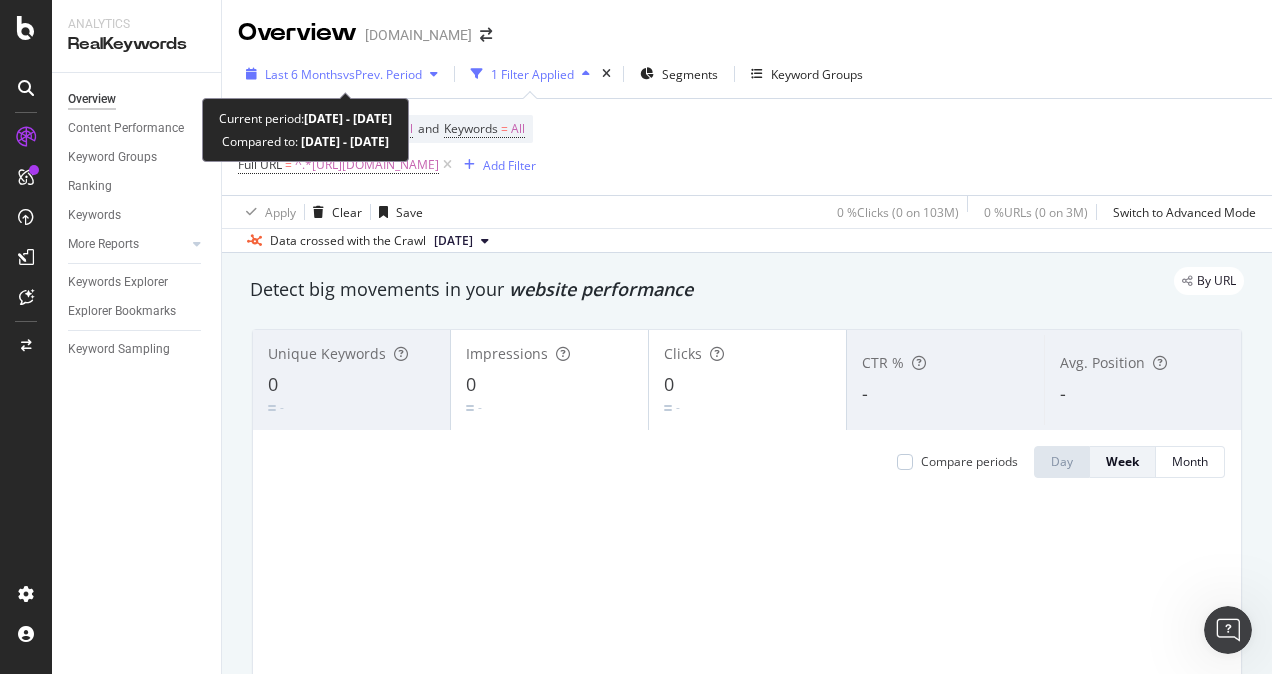 click at bounding box center [434, 74] 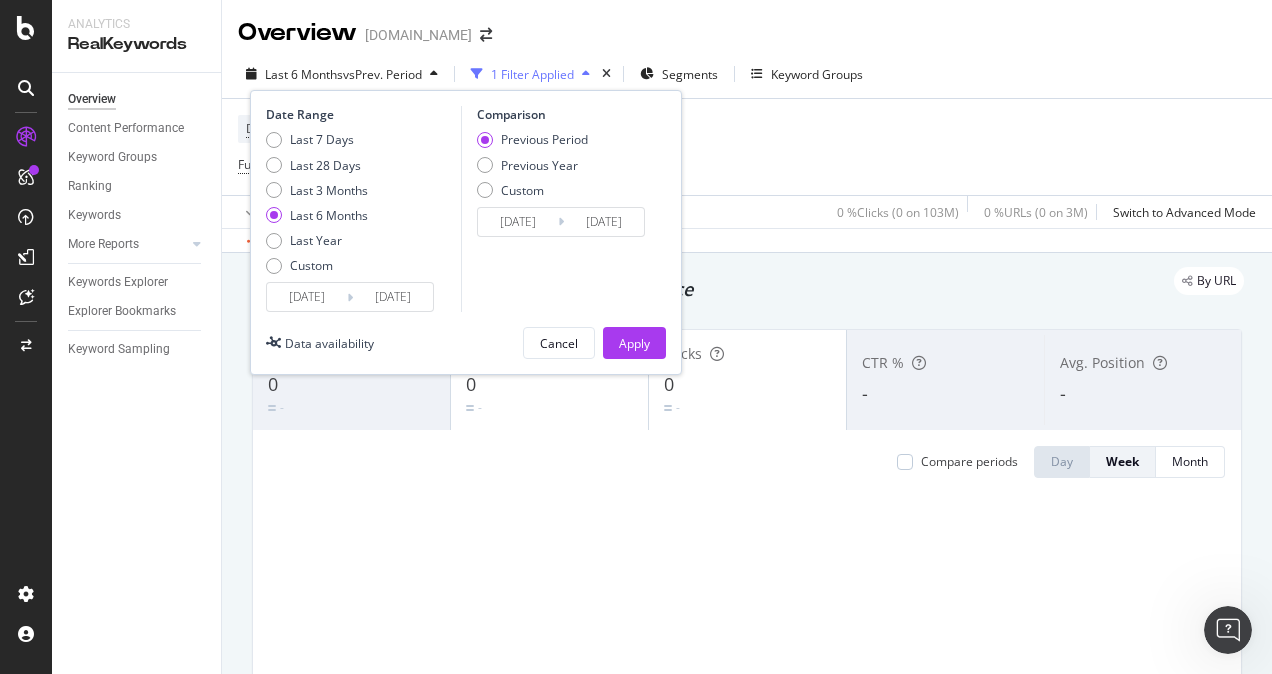 click on "Unique Keywords 0 - Impressions 0 - Clicks 0 - CTR % - Avg. Position - Compare periods Day Week Month No Data Customize Chart in Explorer" at bounding box center [747, 613] 